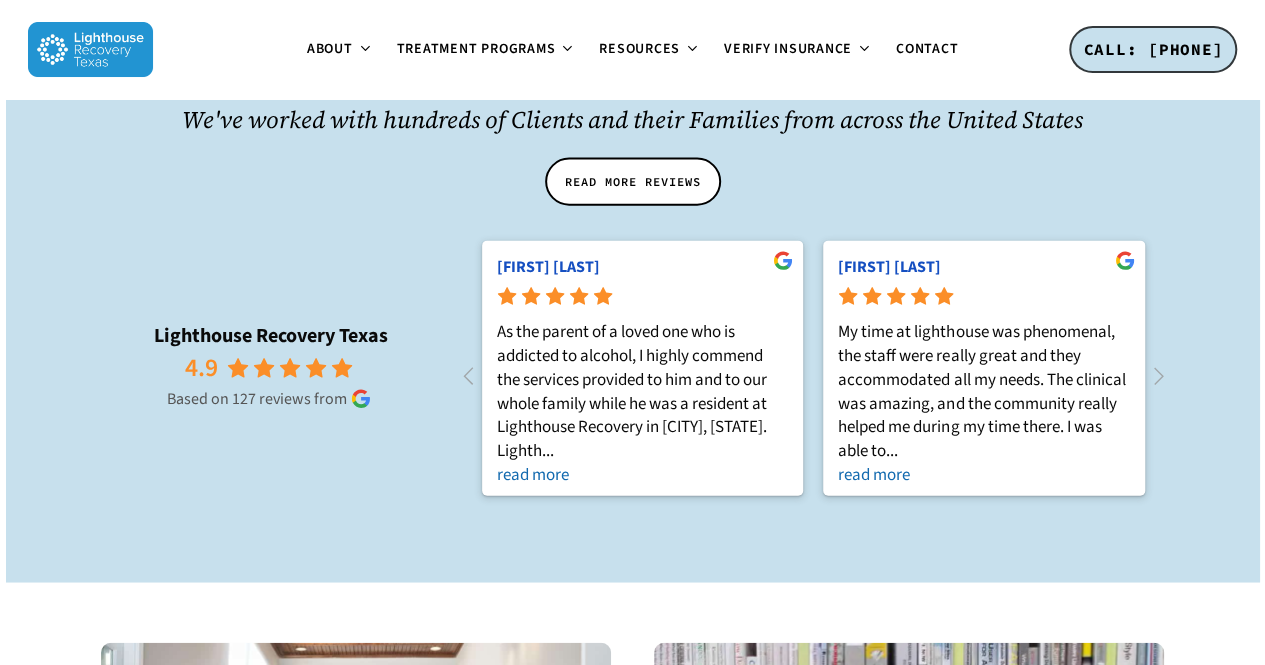 scroll, scrollTop: 2165, scrollLeft: 0, axis: vertical 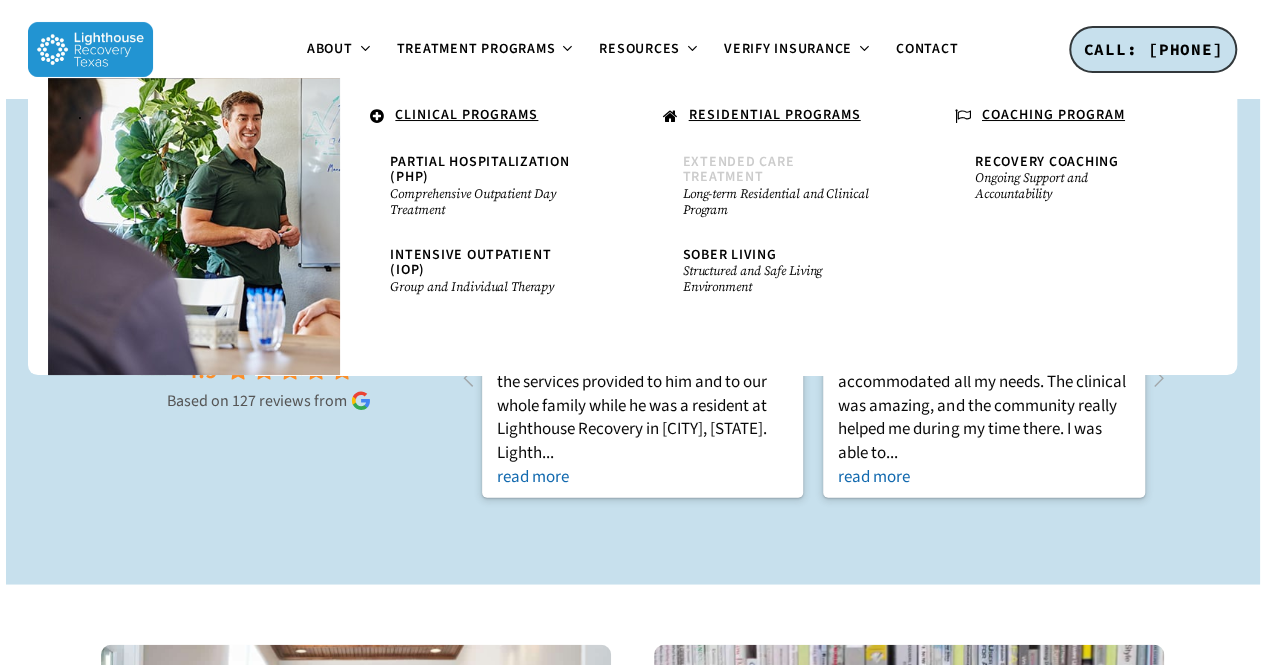 click on "Extended Care Treatment" at bounding box center (739, 169) 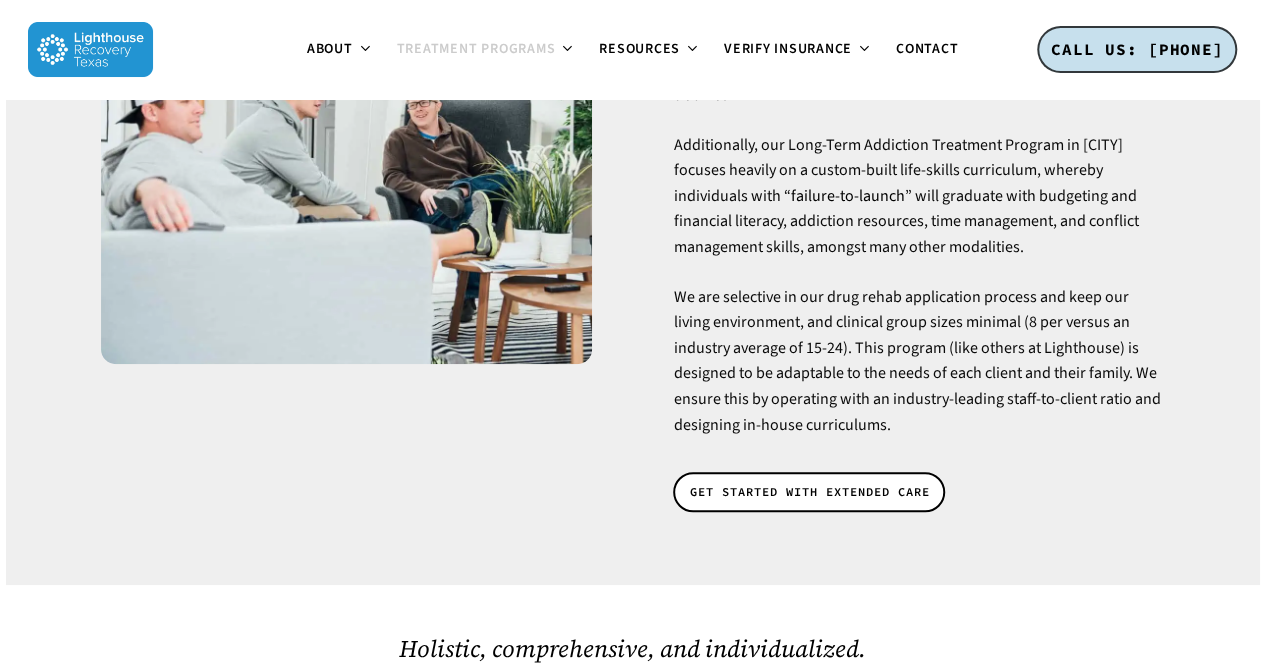 scroll, scrollTop: 0, scrollLeft: 0, axis: both 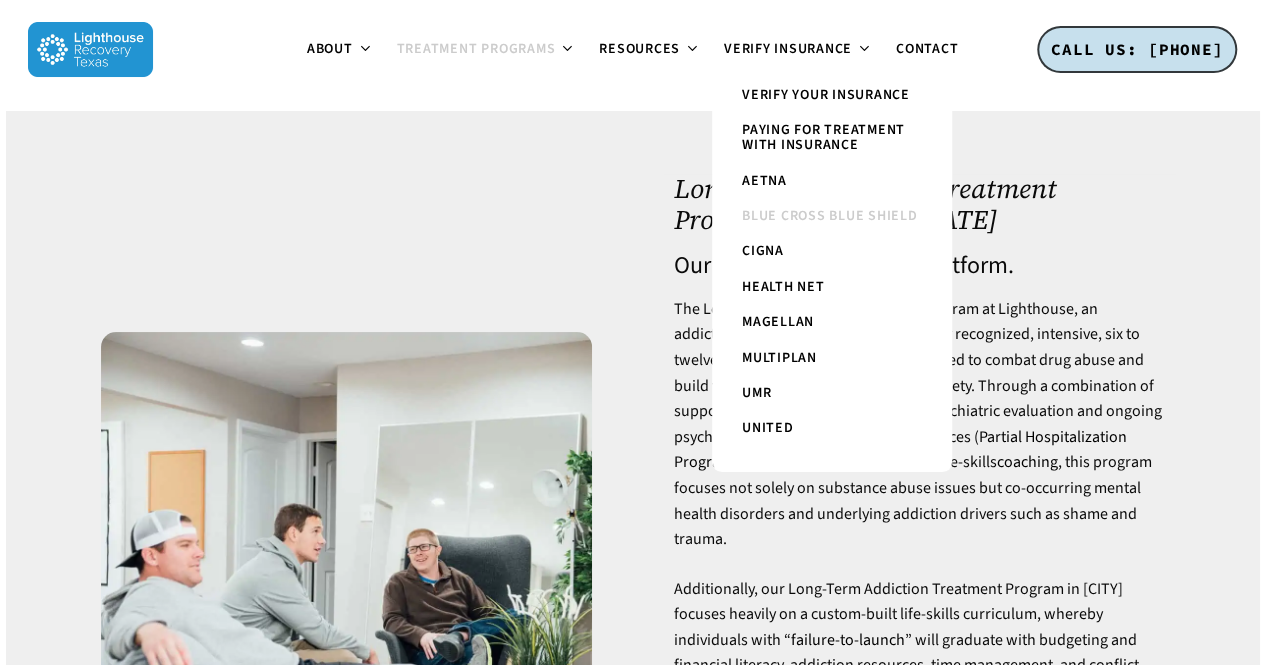 click on "Blue Cross Blue Shield" at bounding box center (830, 216) 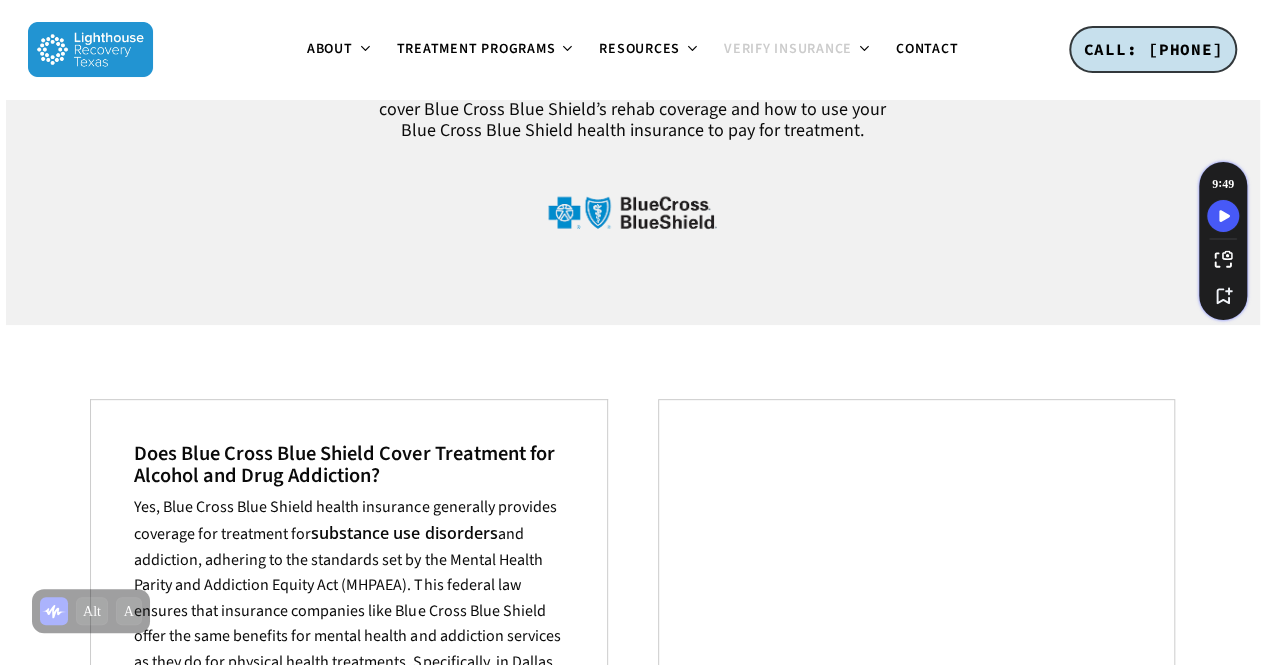 scroll, scrollTop: 56, scrollLeft: 0, axis: vertical 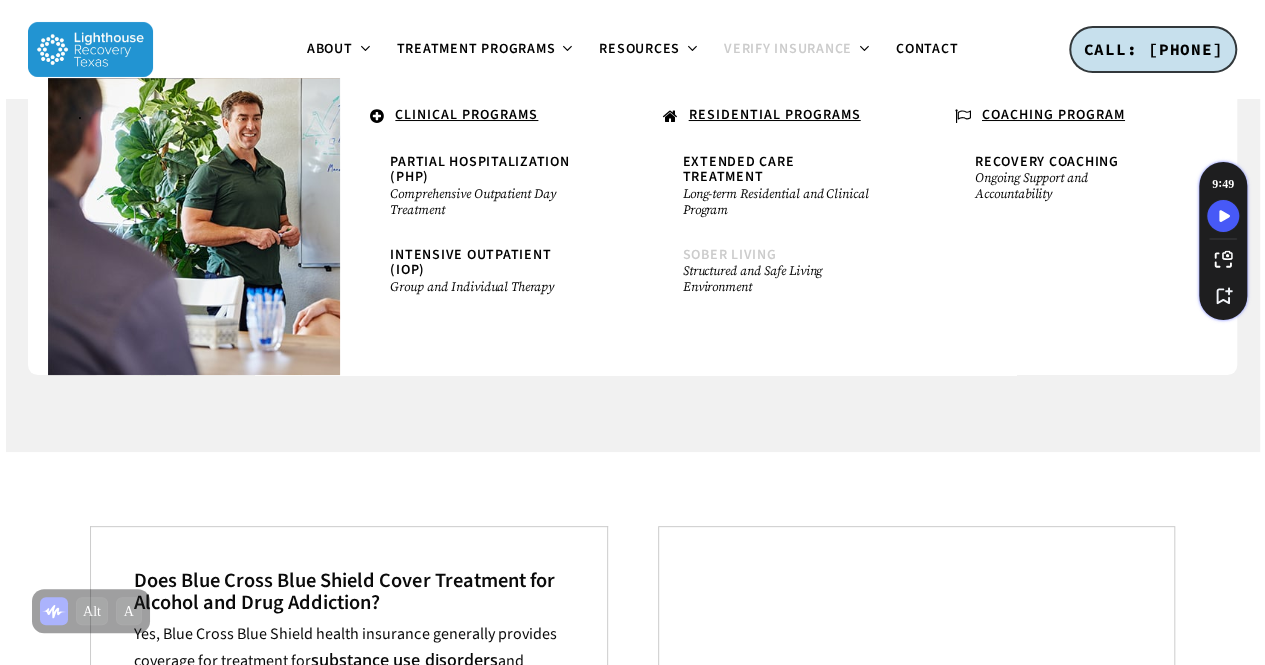 click on "Structured and Safe Living Environment" at bounding box center [779, 279] 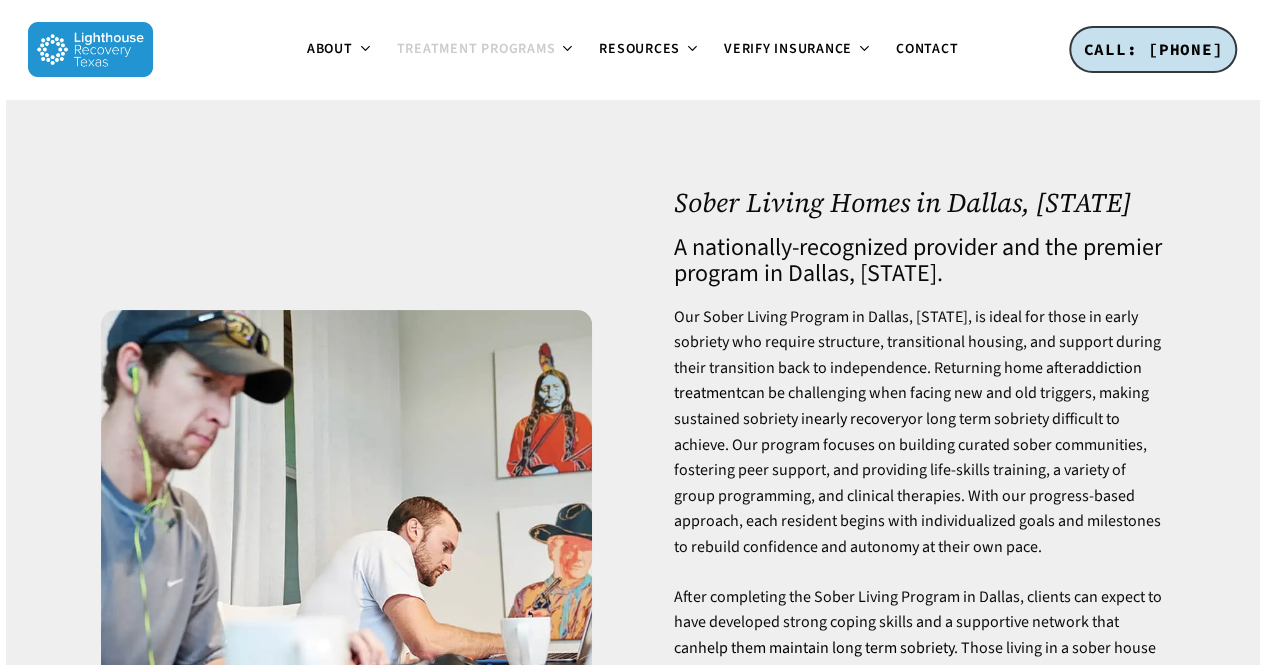 scroll, scrollTop: 0, scrollLeft: 0, axis: both 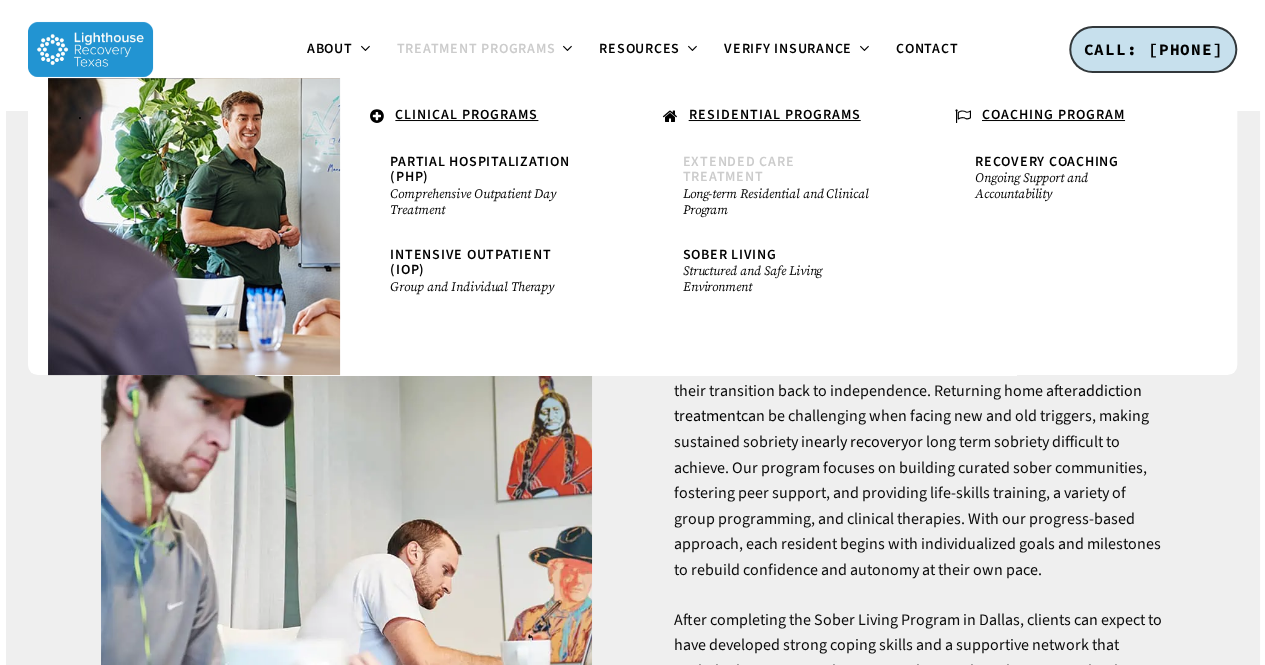 click on "Extended Care Treatment" at bounding box center (739, 169) 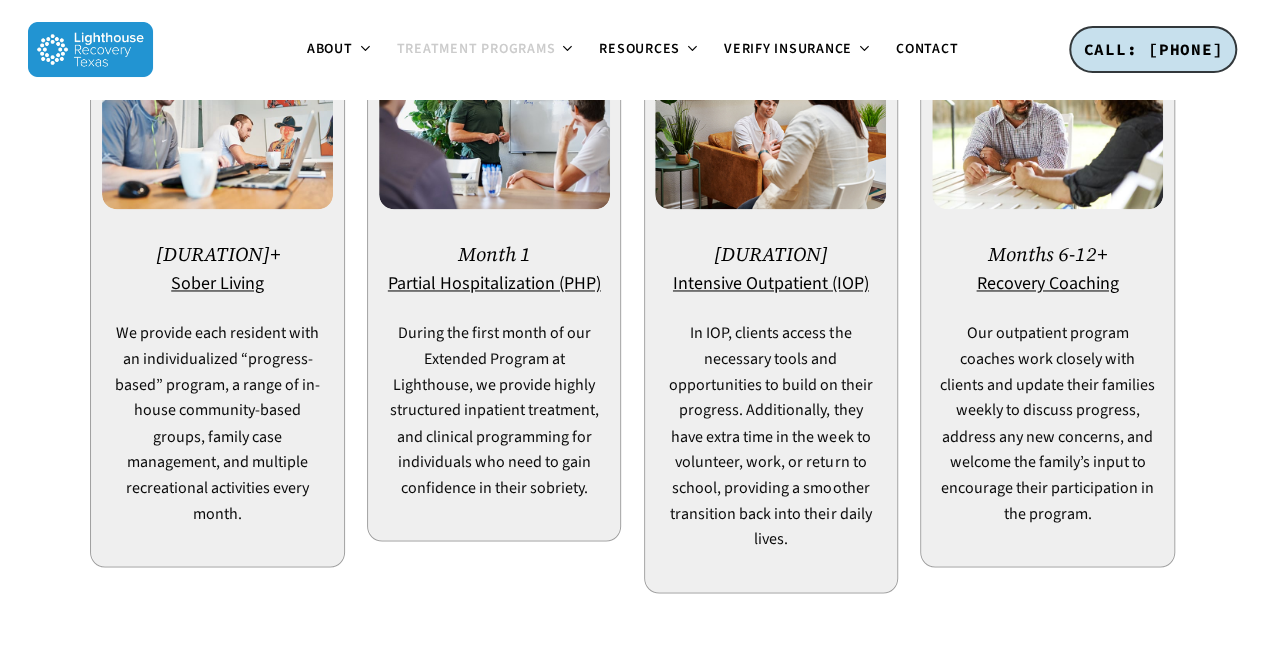 scroll, scrollTop: 1471, scrollLeft: 0, axis: vertical 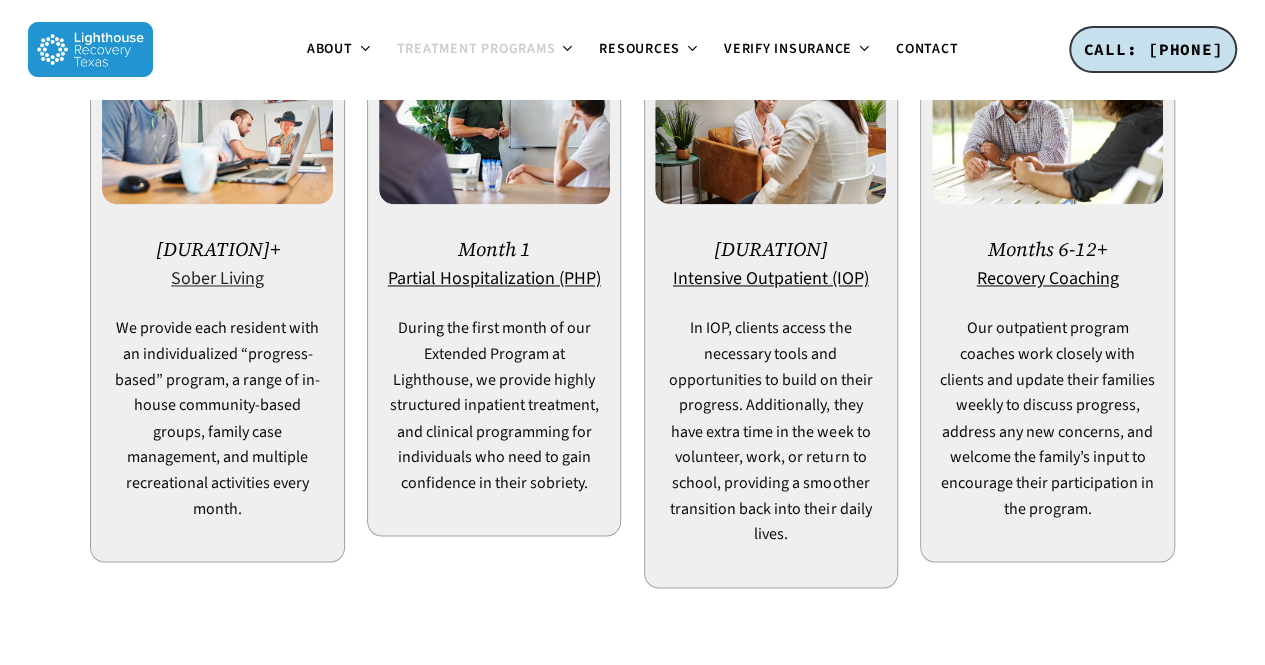 click on "Sober Living" at bounding box center [217, 278] 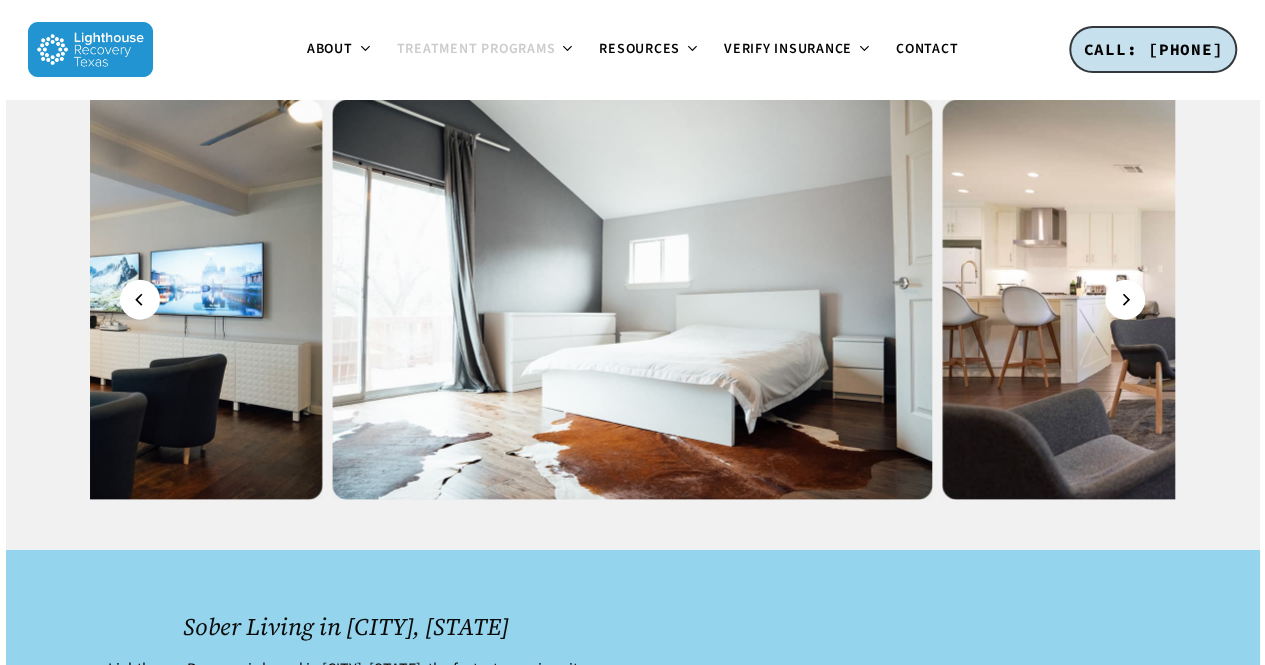 scroll, scrollTop: 2109, scrollLeft: 0, axis: vertical 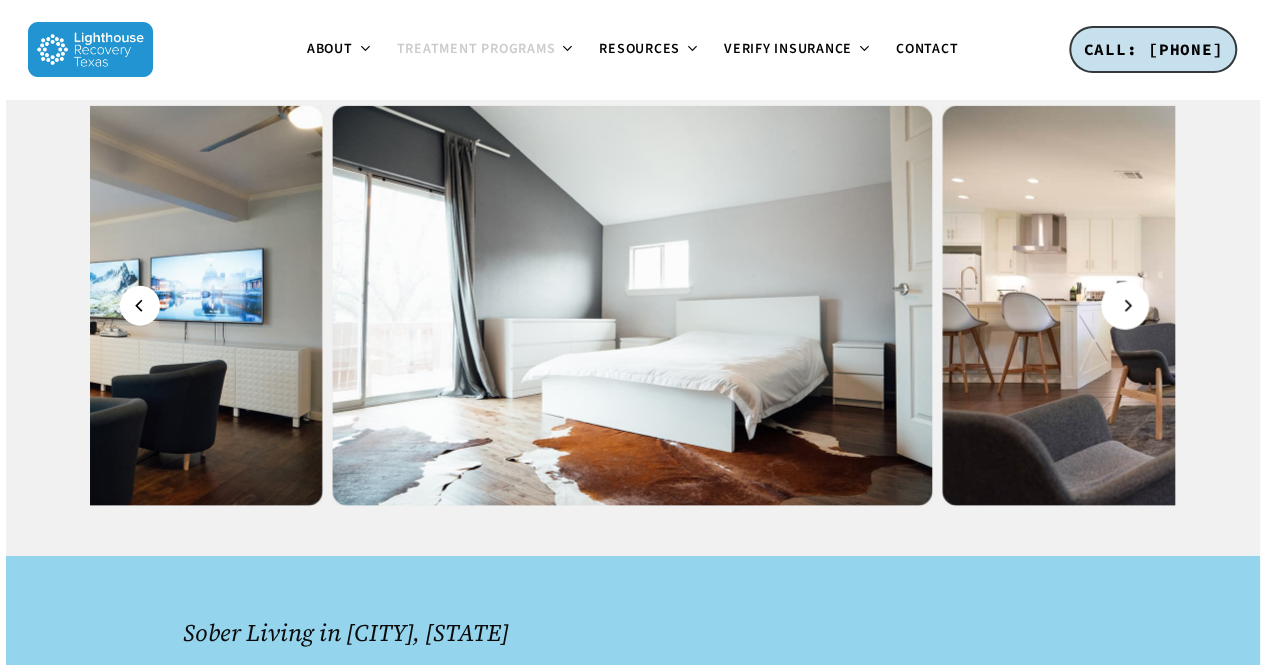 click at bounding box center (1127, 306) 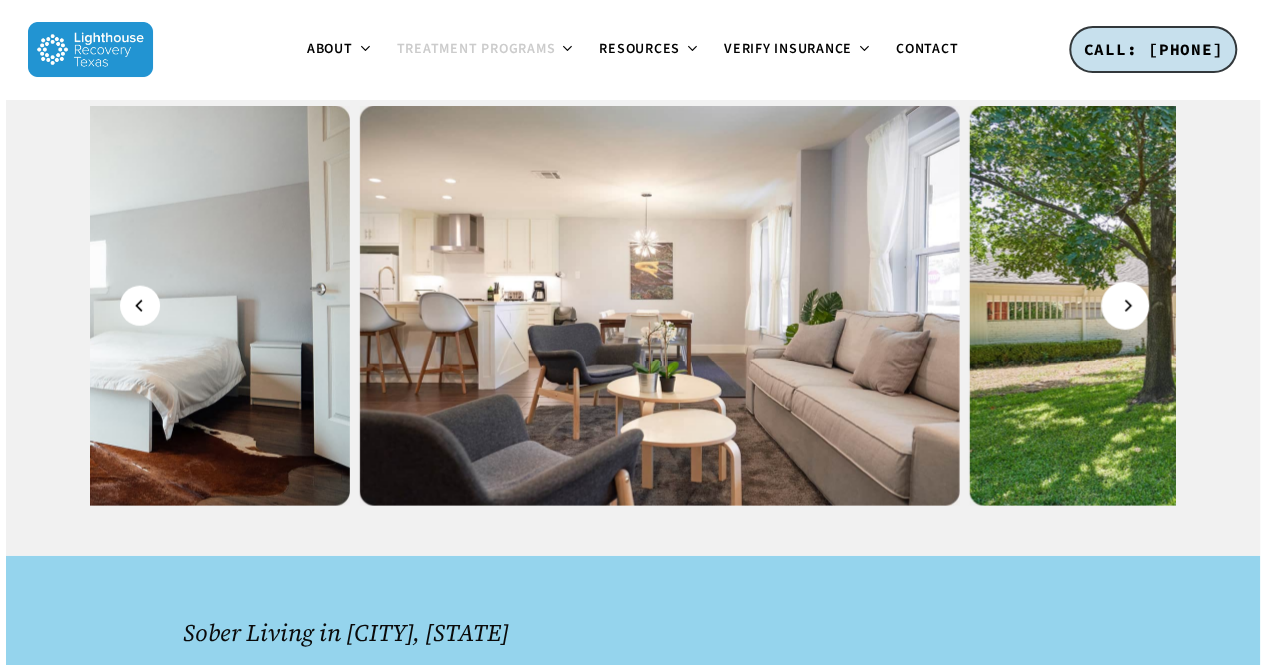 click at bounding box center (1127, 306) 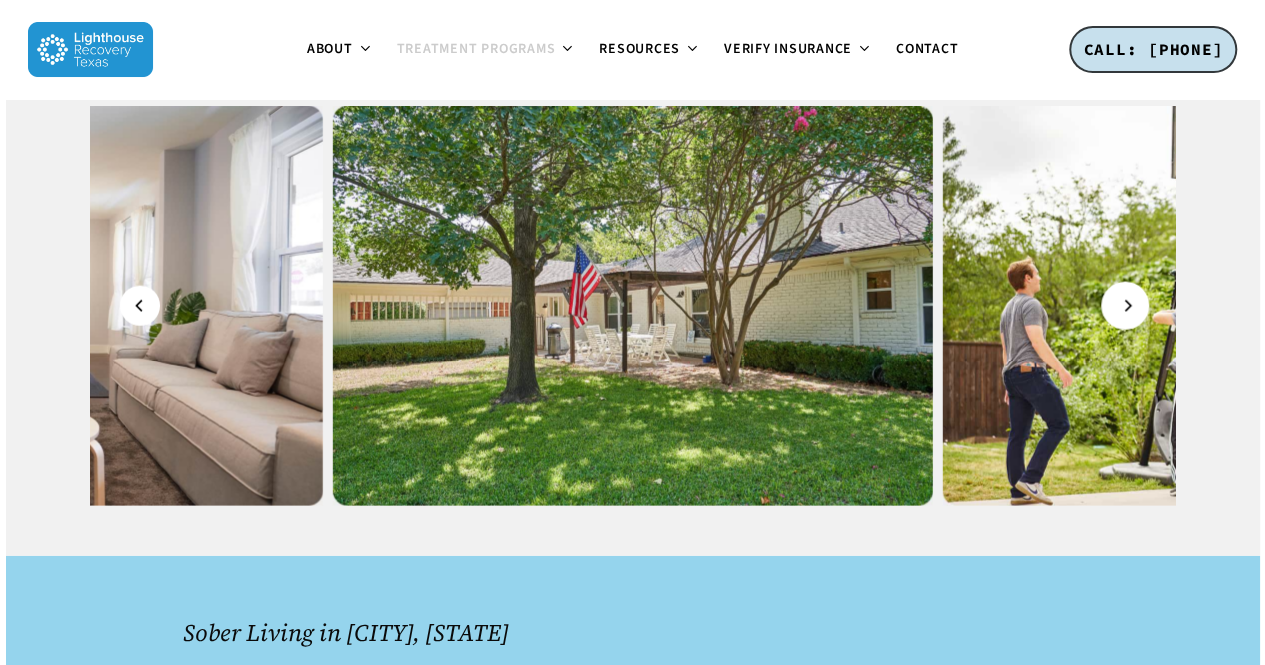 click at bounding box center [1127, 306] 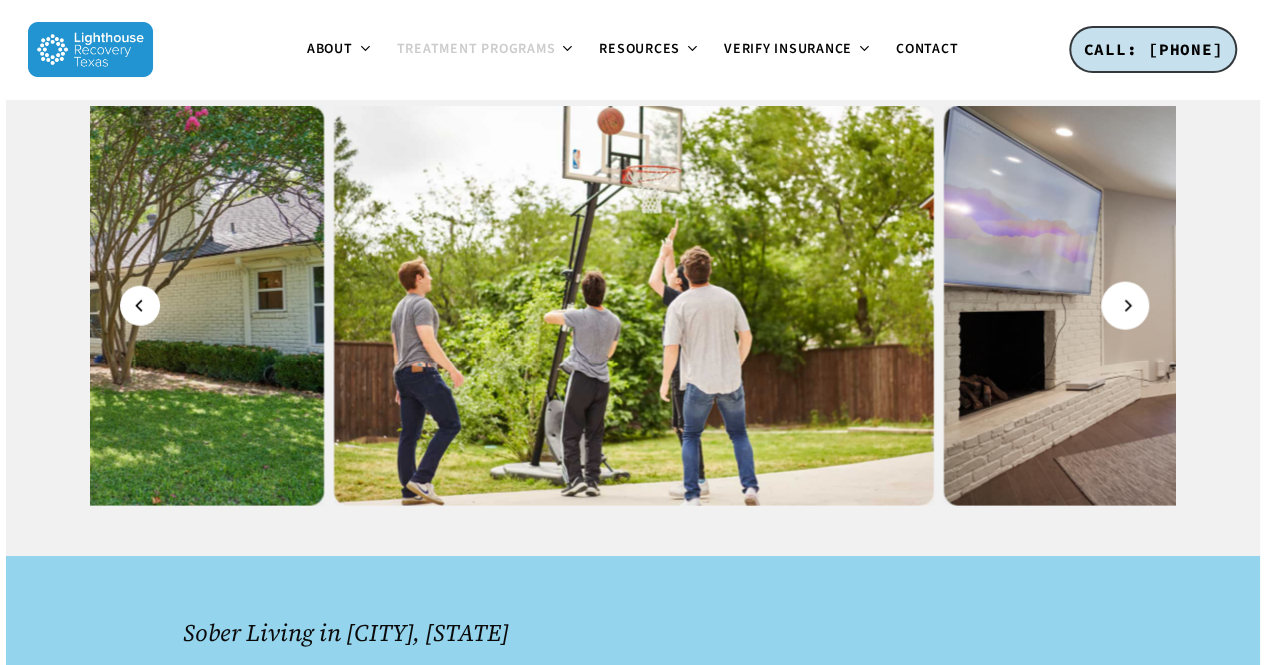 click at bounding box center [1127, 306] 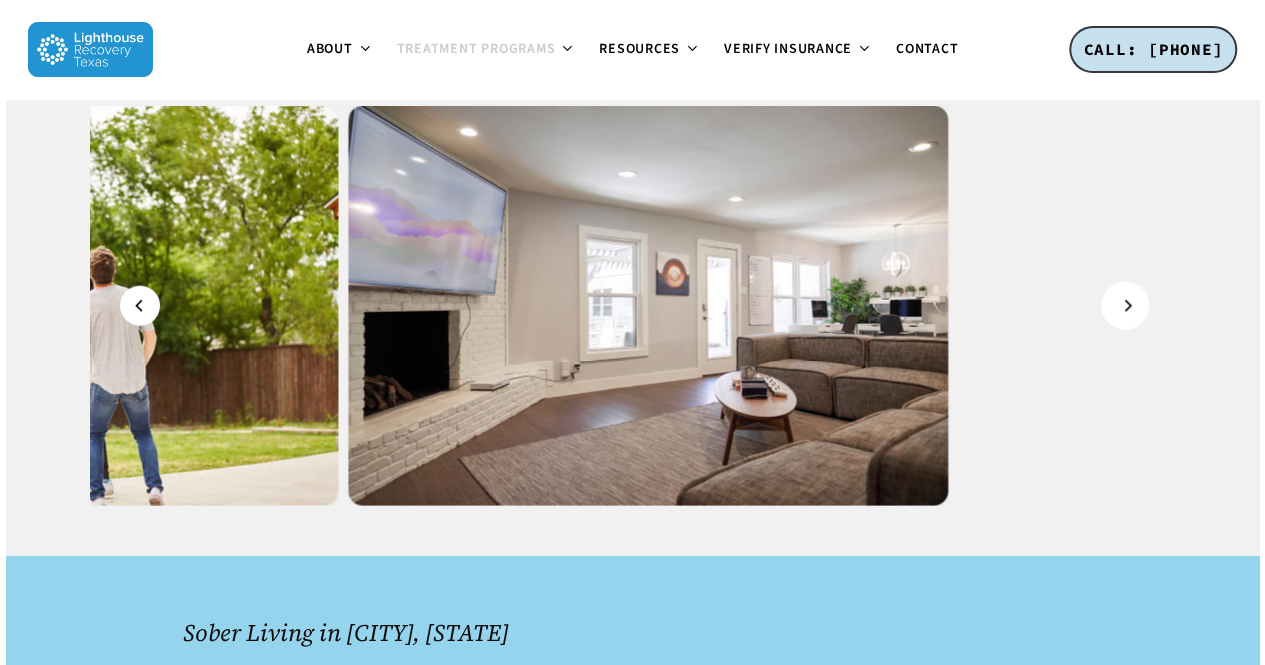 click at bounding box center [1127, 306] 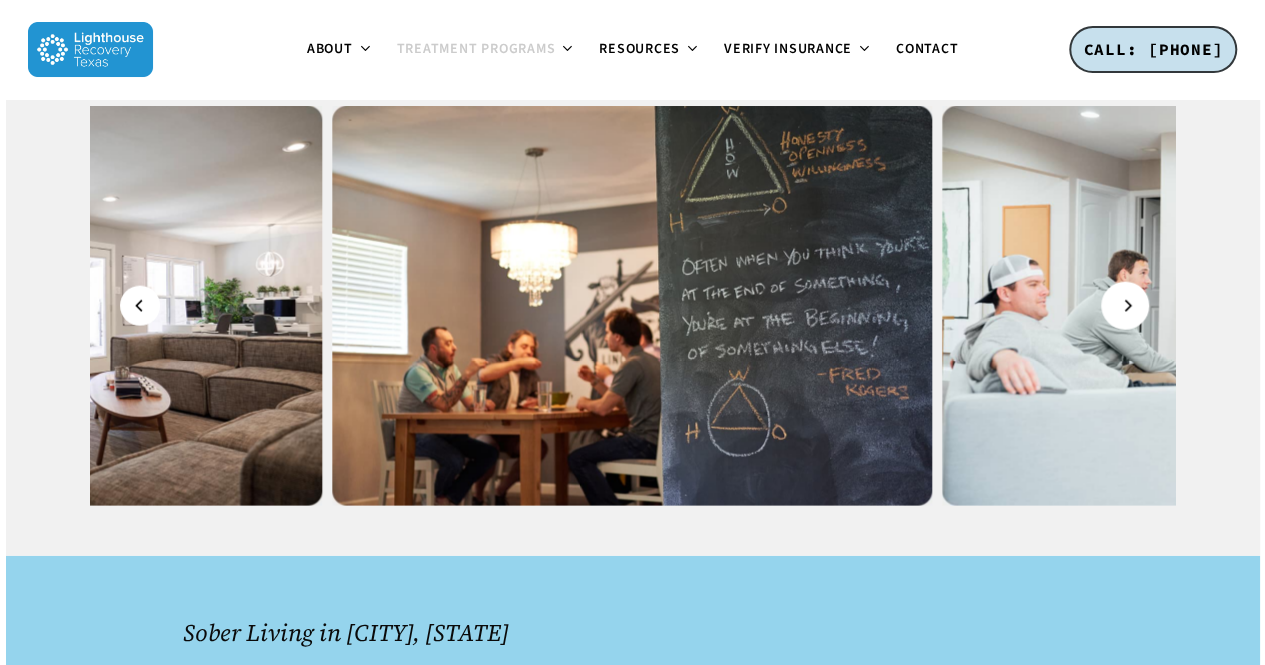 click at bounding box center (1127, 306) 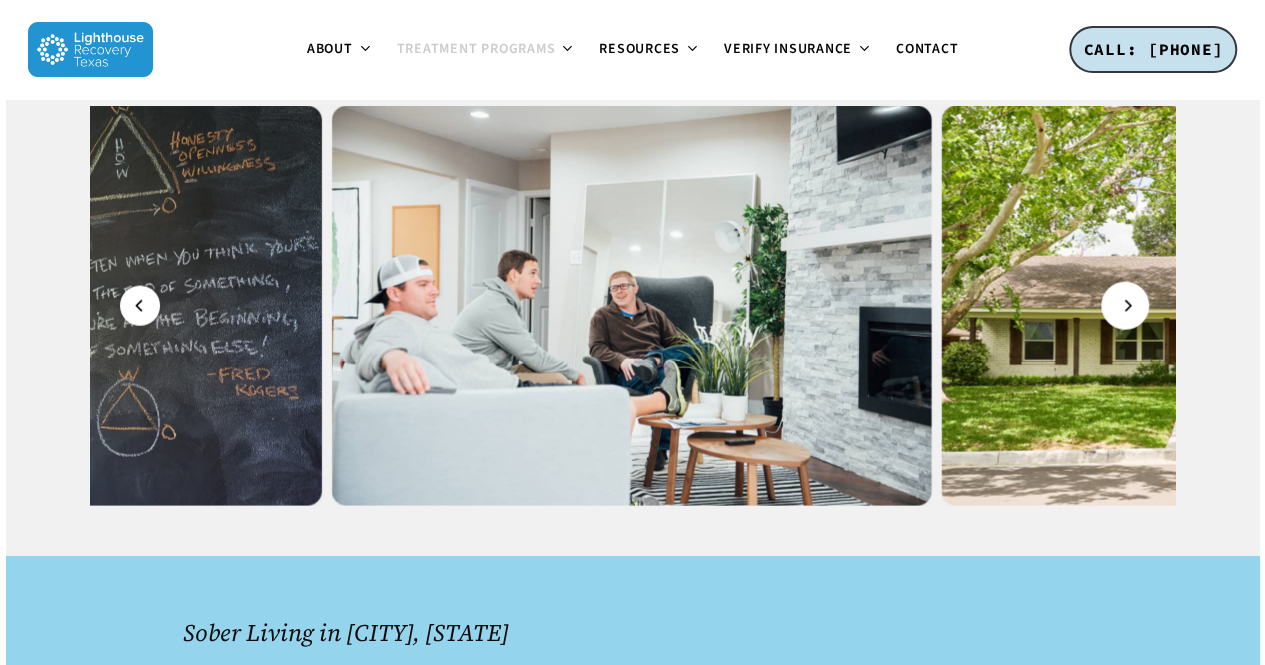 click at bounding box center [1127, 306] 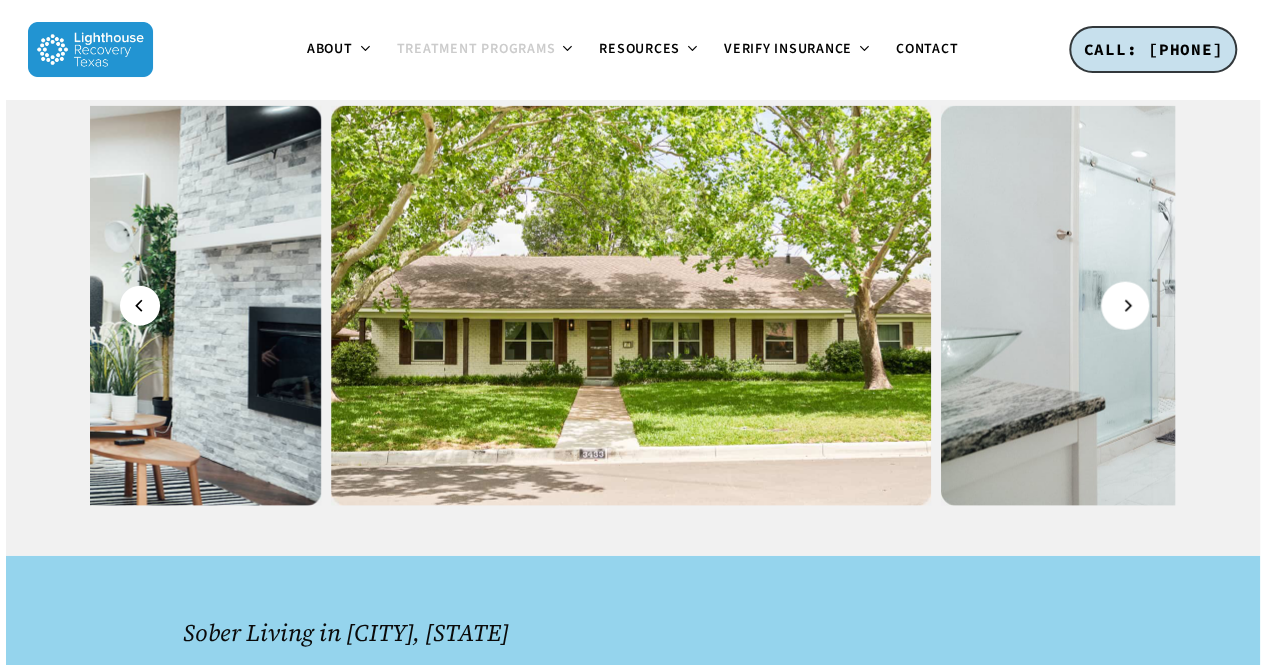 click at bounding box center (1127, 306) 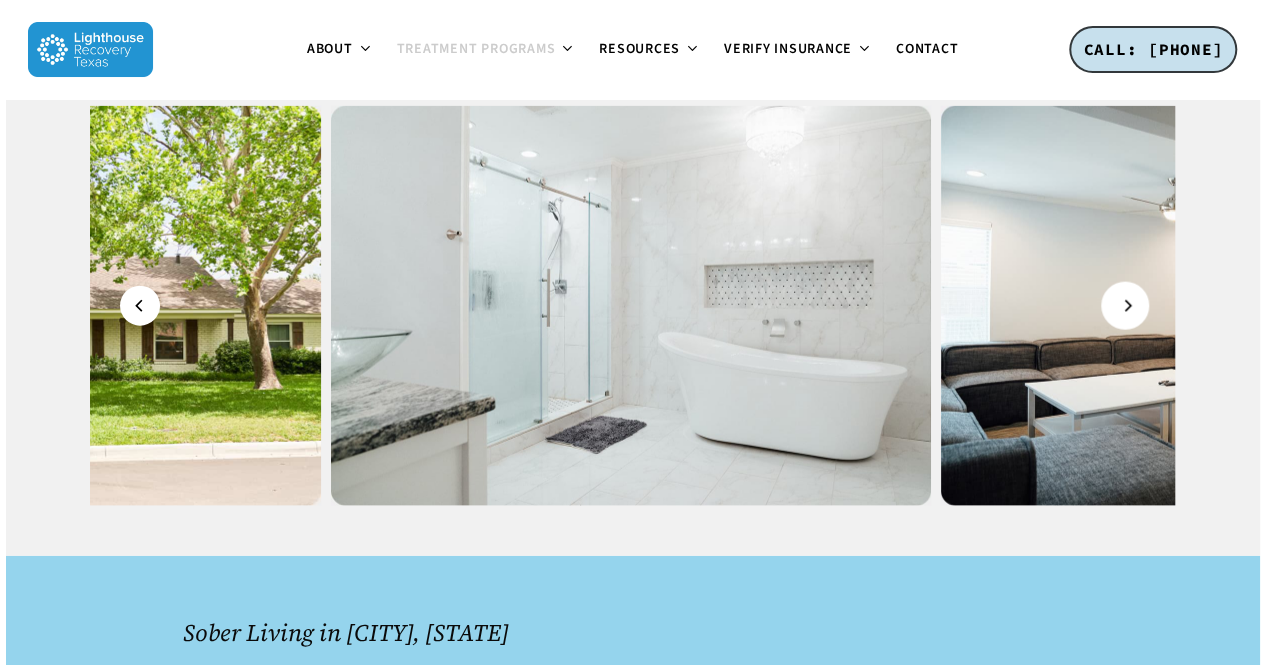 click at bounding box center [1127, 306] 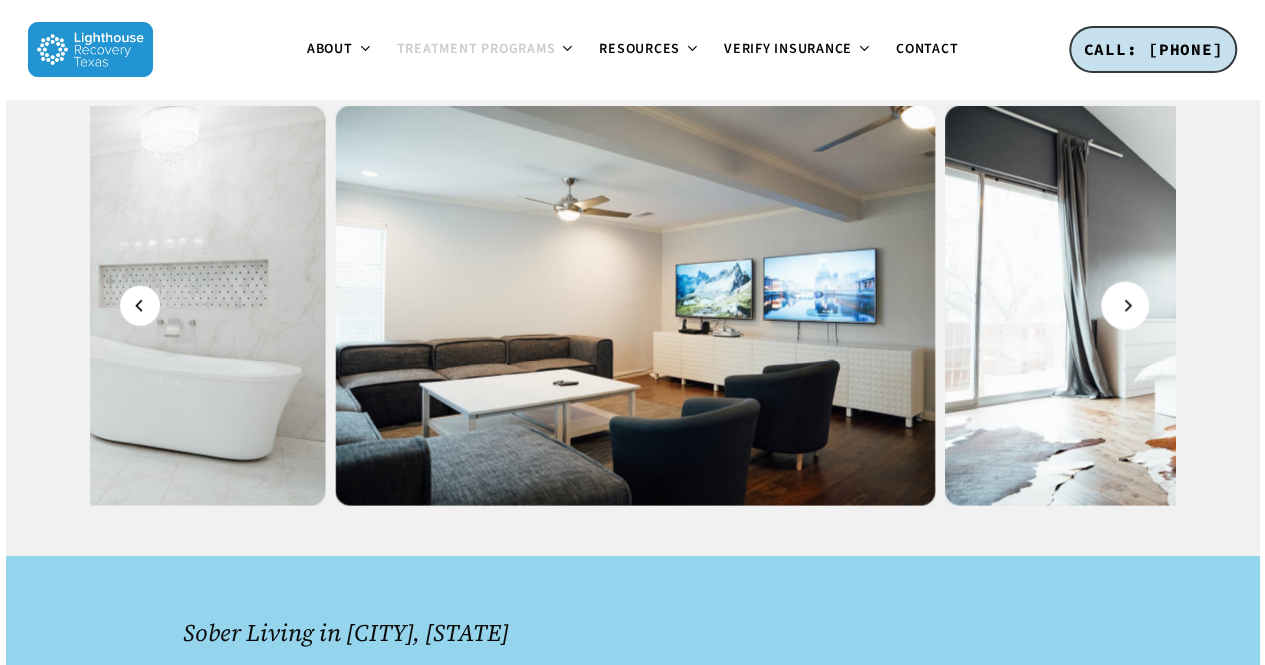 click at bounding box center [1127, 306] 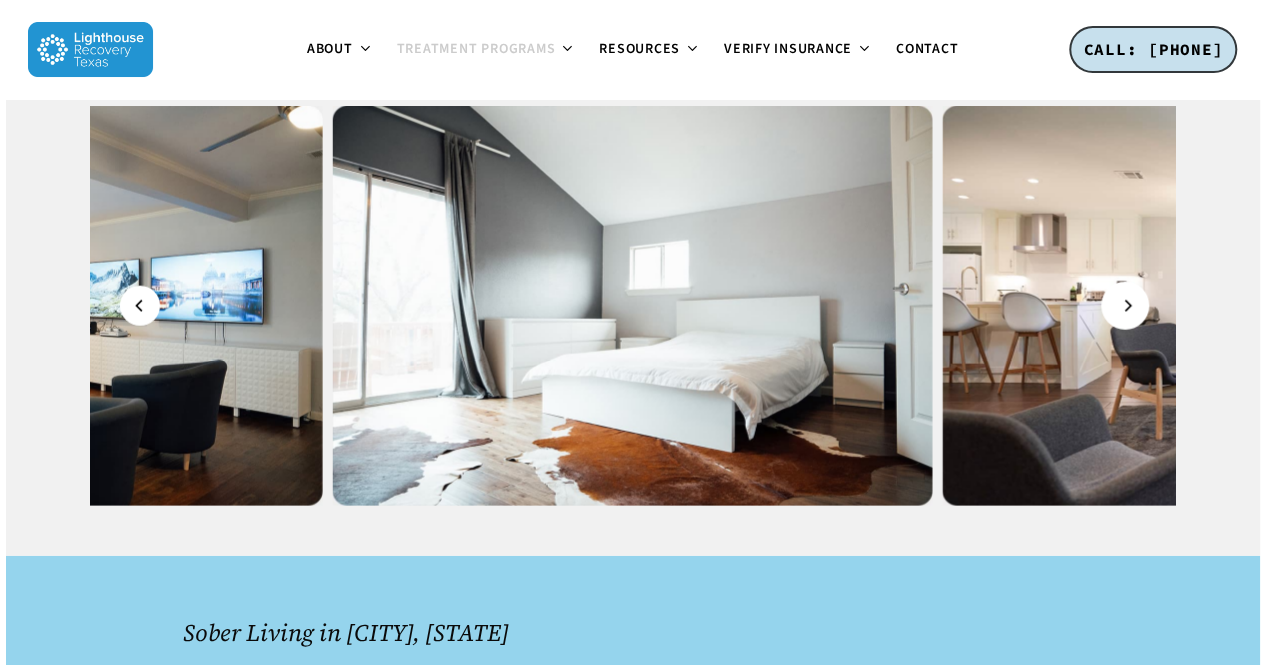 click at bounding box center [1127, 306] 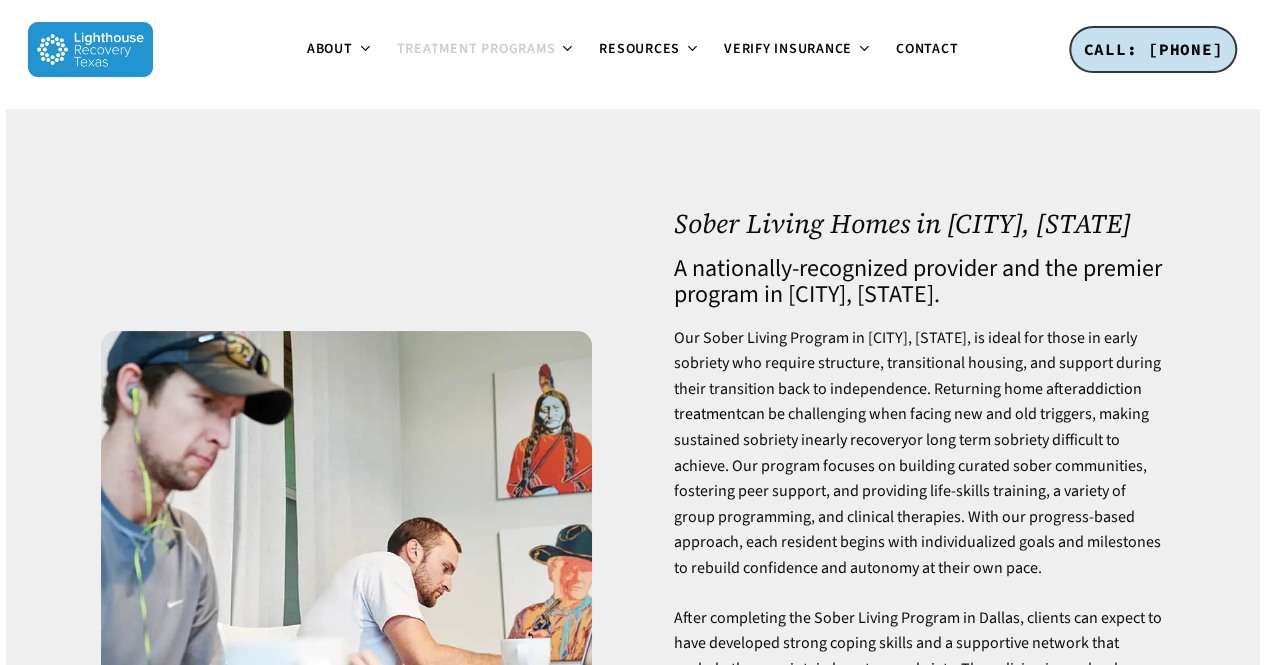 scroll, scrollTop: 0, scrollLeft: 0, axis: both 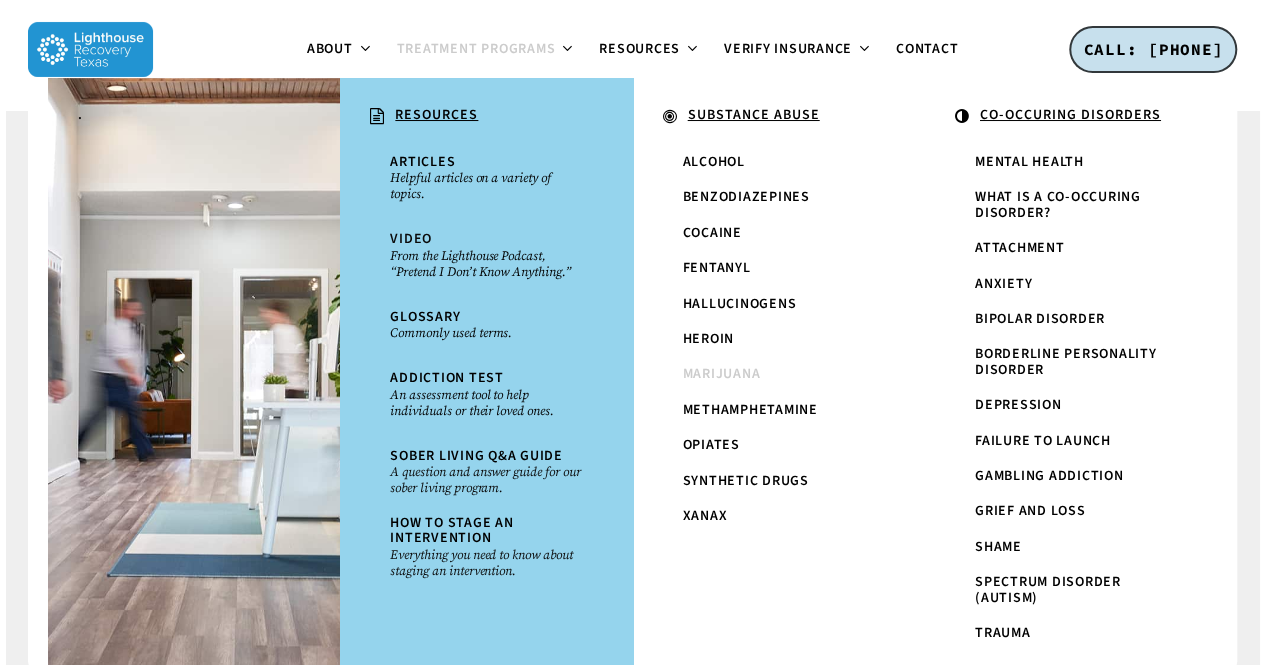 click on "Marijuana" at bounding box center [722, 374] 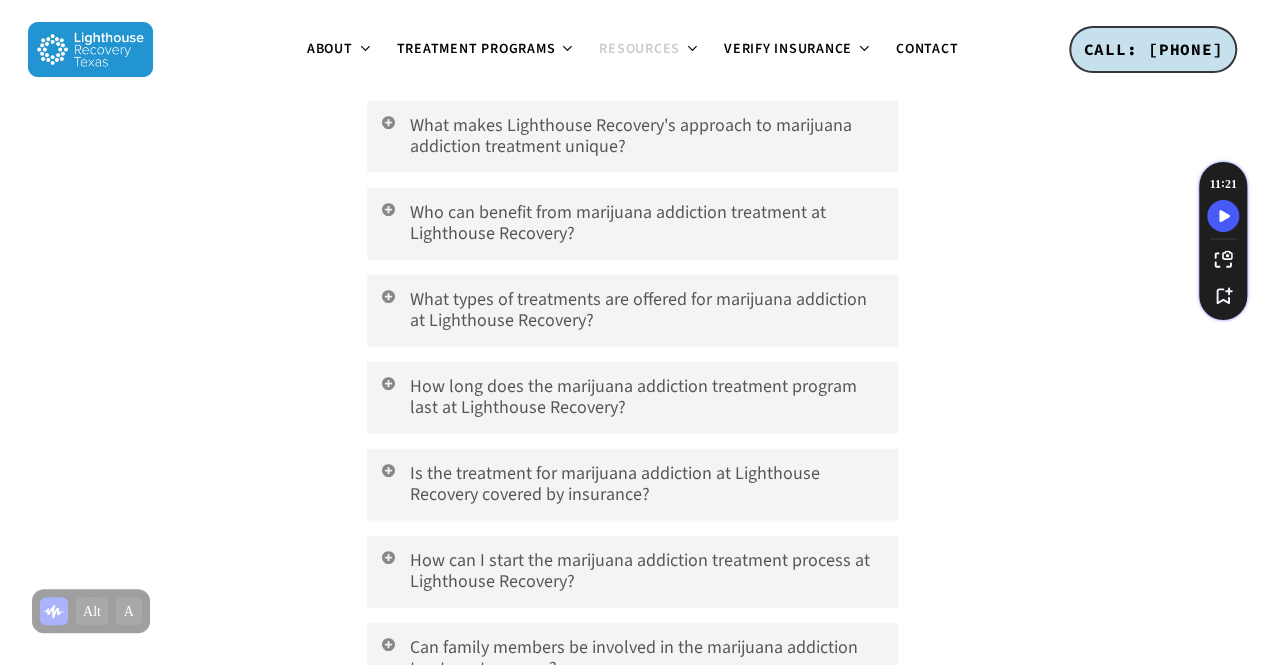 scroll, scrollTop: 5636, scrollLeft: 0, axis: vertical 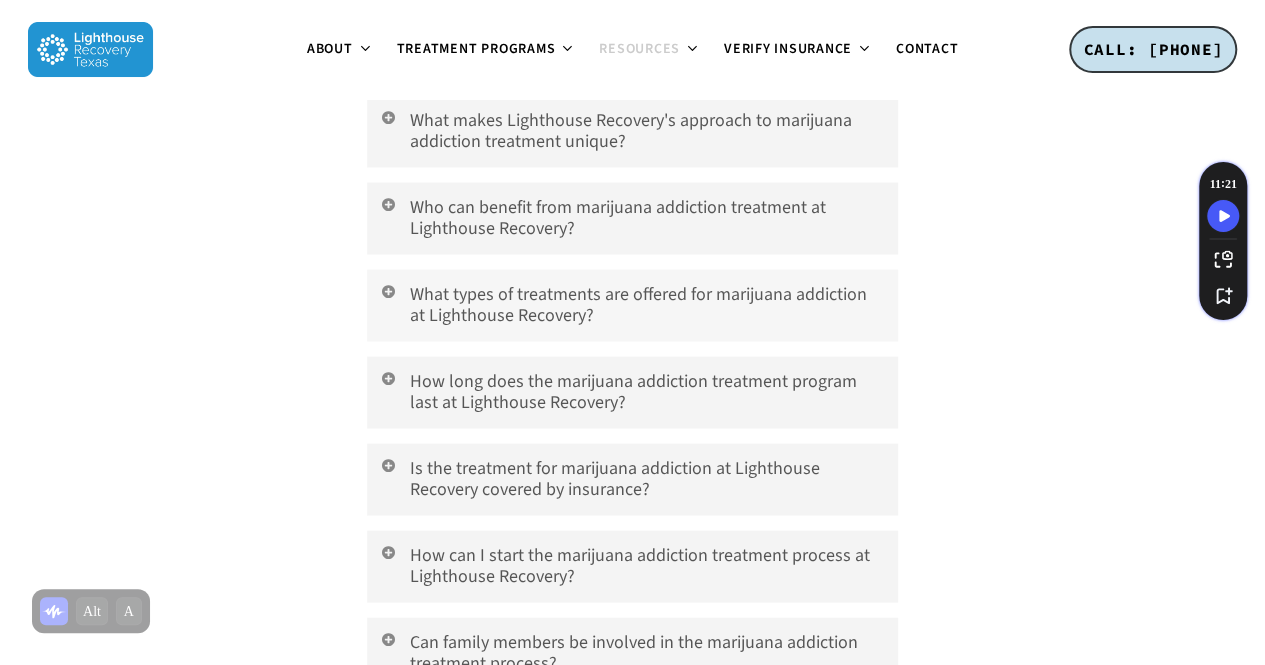 click on "What types of treatments are offered for marijuana addiction at Lighthouse Recovery?" at bounding box center [632, 131] 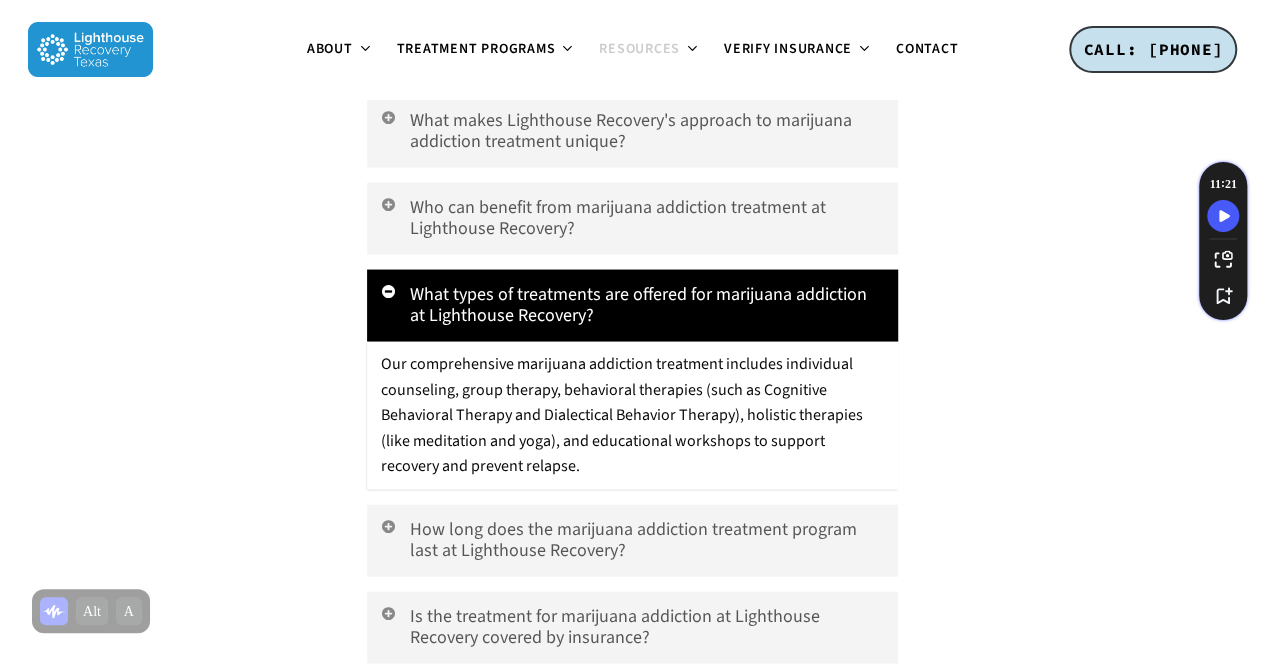 click on "What types of treatments are offered for marijuana addiction at Lighthouse Recovery?" at bounding box center [632, 305] 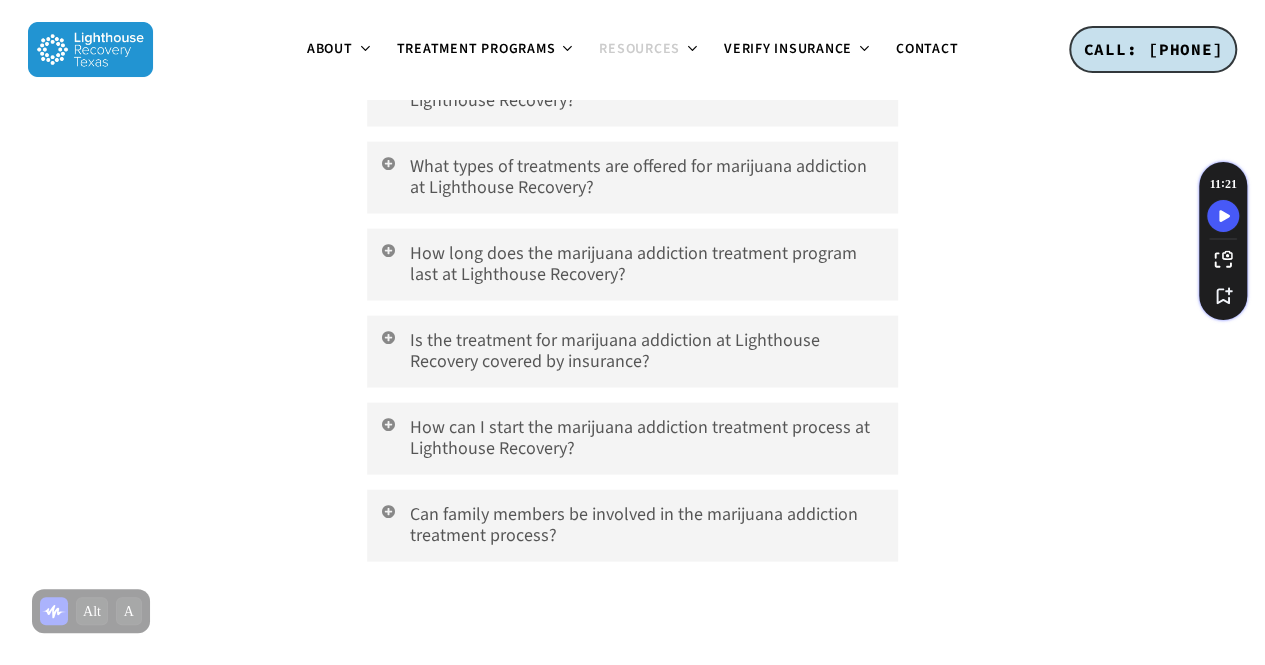 scroll, scrollTop: 5766, scrollLeft: 0, axis: vertical 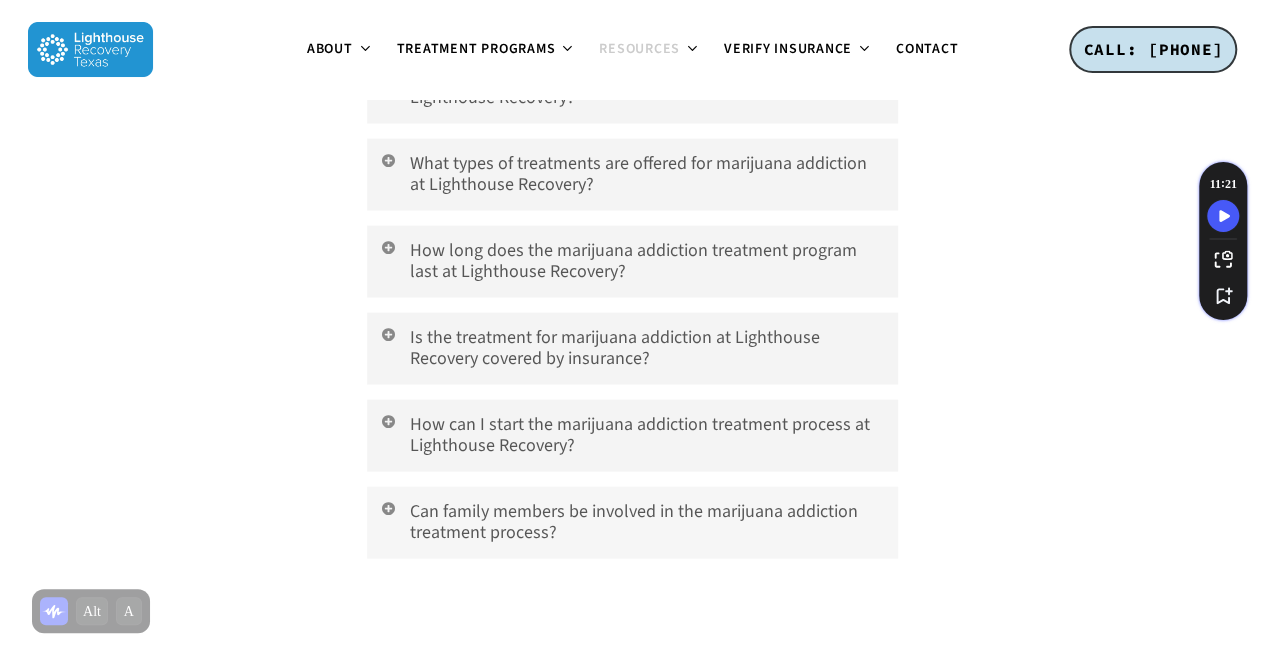 click on "Can family members be involved in the marijuana addiction treatment process?" at bounding box center [632, 1] 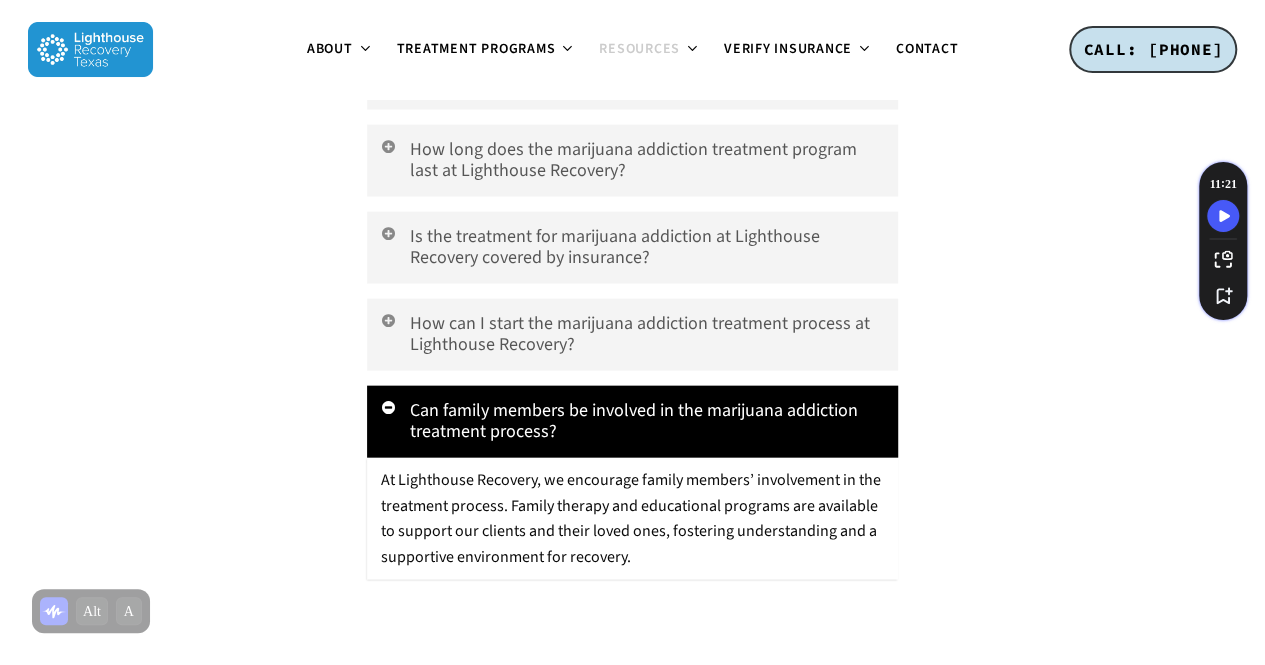 scroll, scrollTop: 5868, scrollLeft: 0, axis: vertical 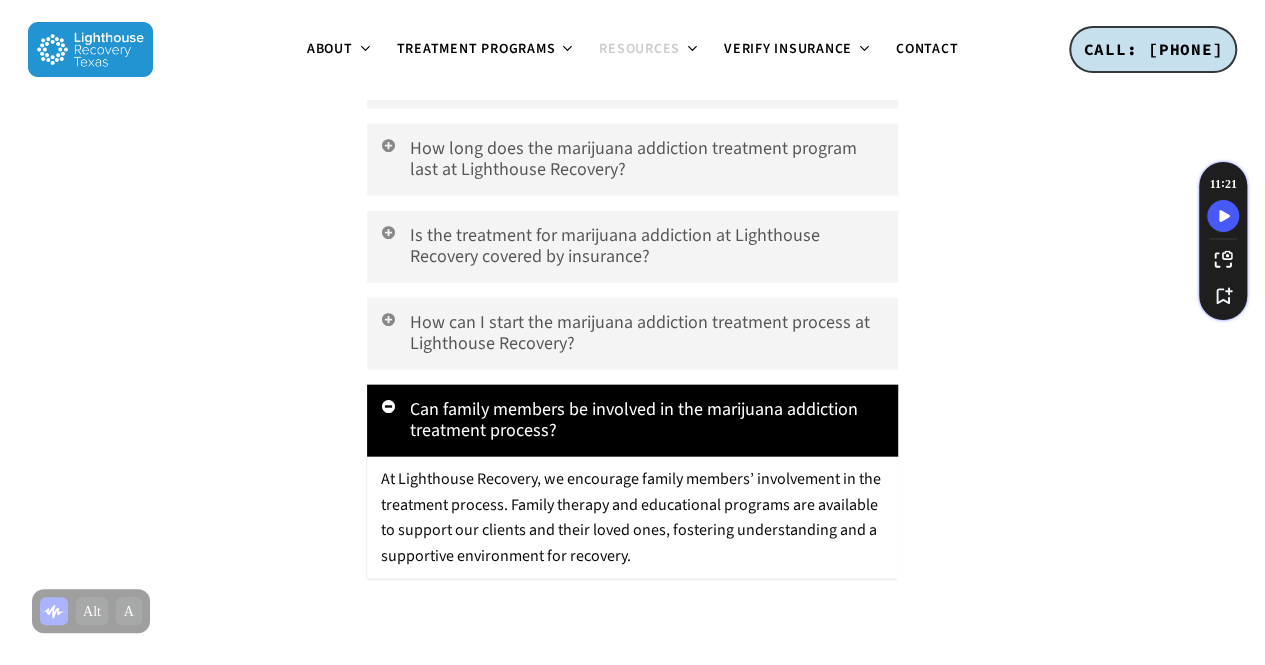 click on "Can family members be involved in the marijuana addiction treatment process?" at bounding box center (632, 421) 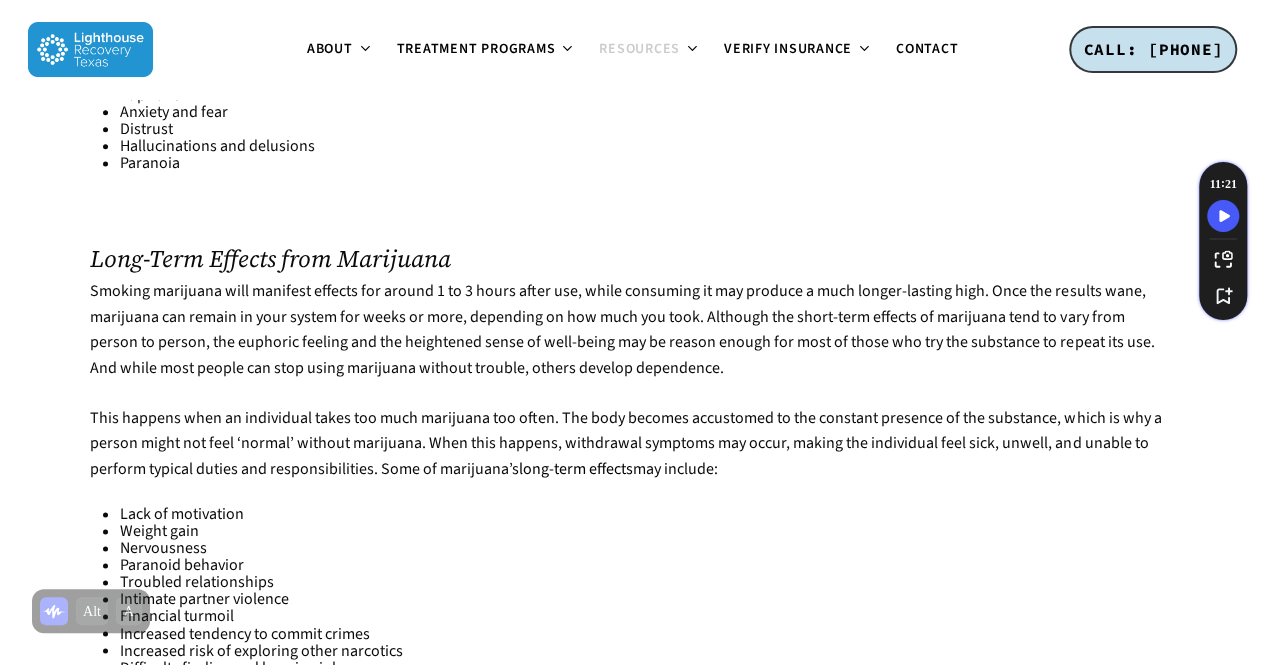 scroll, scrollTop: 1267, scrollLeft: 0, axis: vertical 